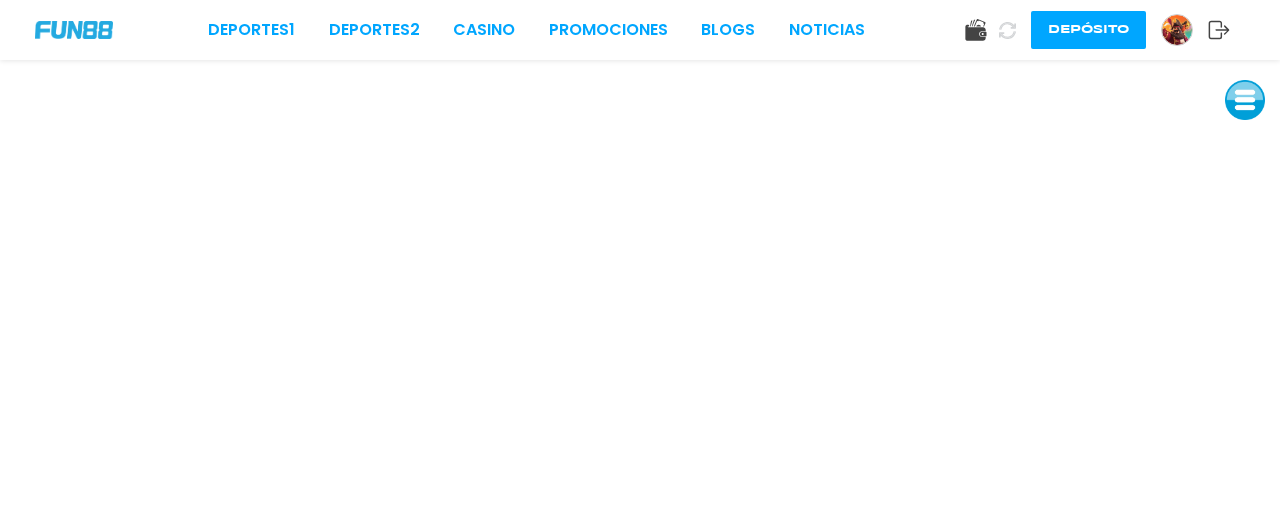 scroll, scrollTop: 0, scrollLeft: 0, axis: both 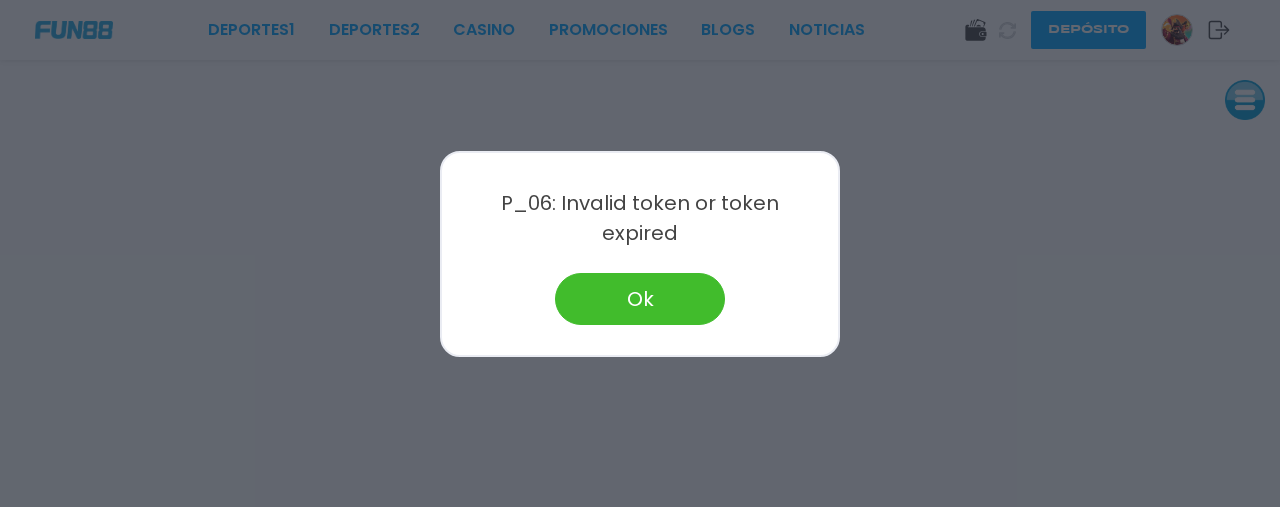 click on "Ok" at bounding box center [640, 299] 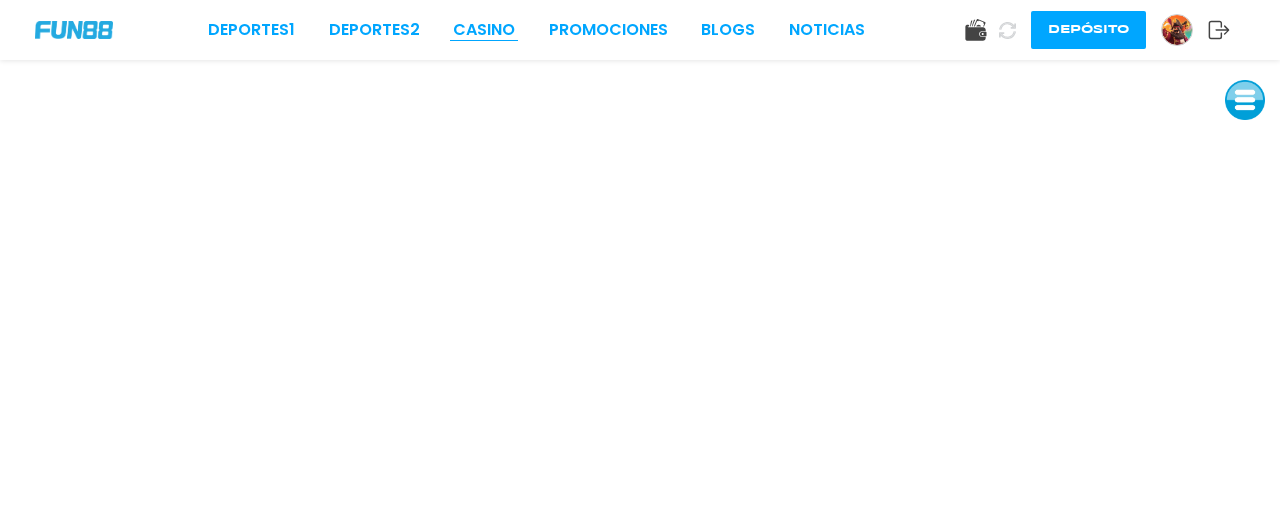 click on "CASINO" at bounding box center (484, 30) 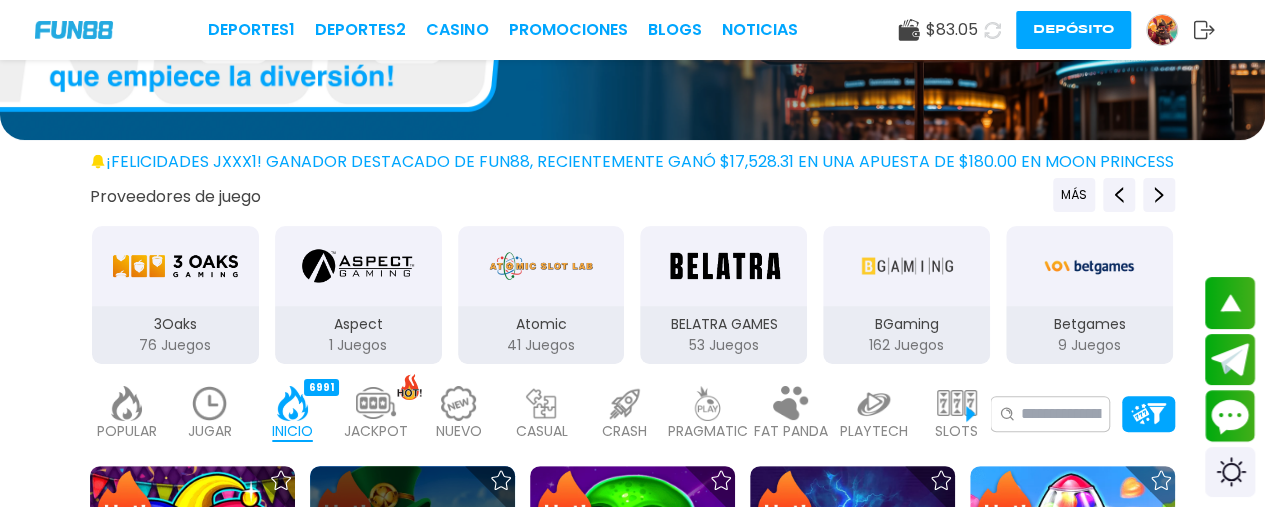 scroll, scrollTop: 500, scrollLeft: 0, axis: vertical 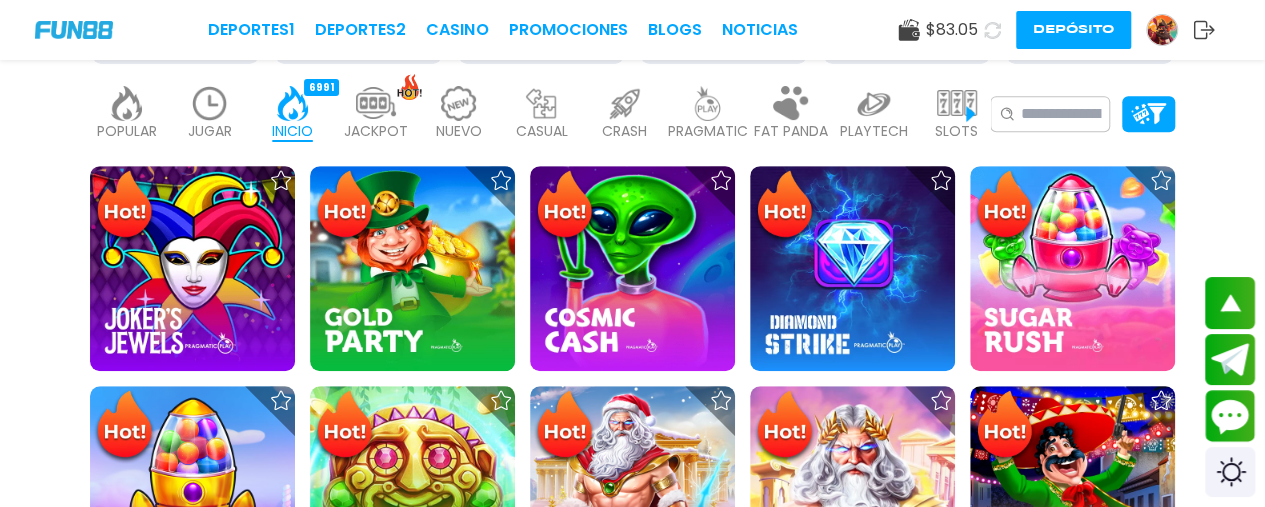 click at bounding box center (210, 103) 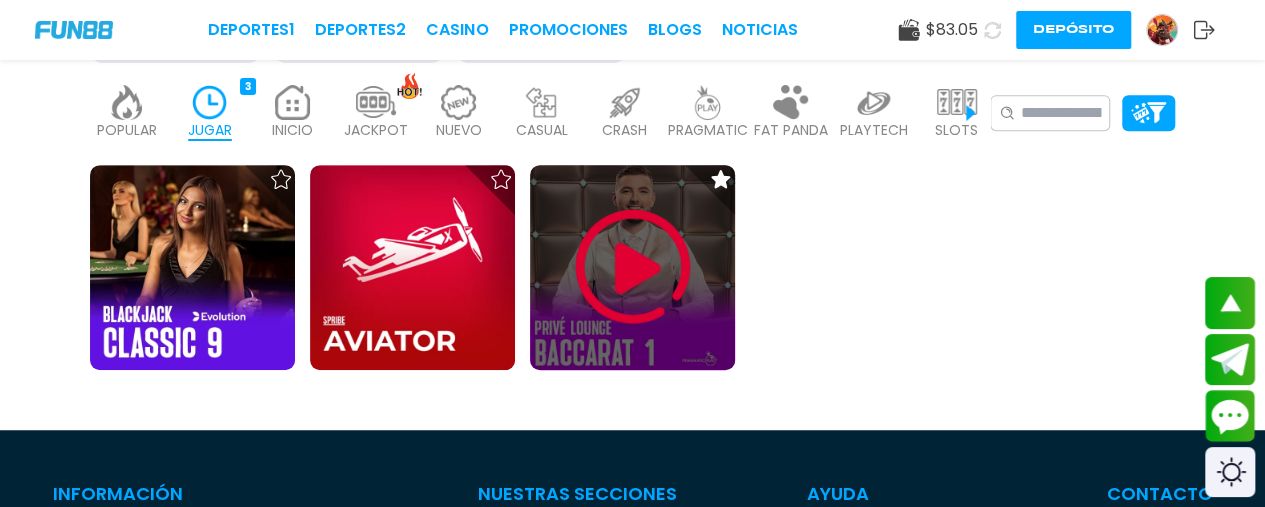 click at bounding box center [633, 267] 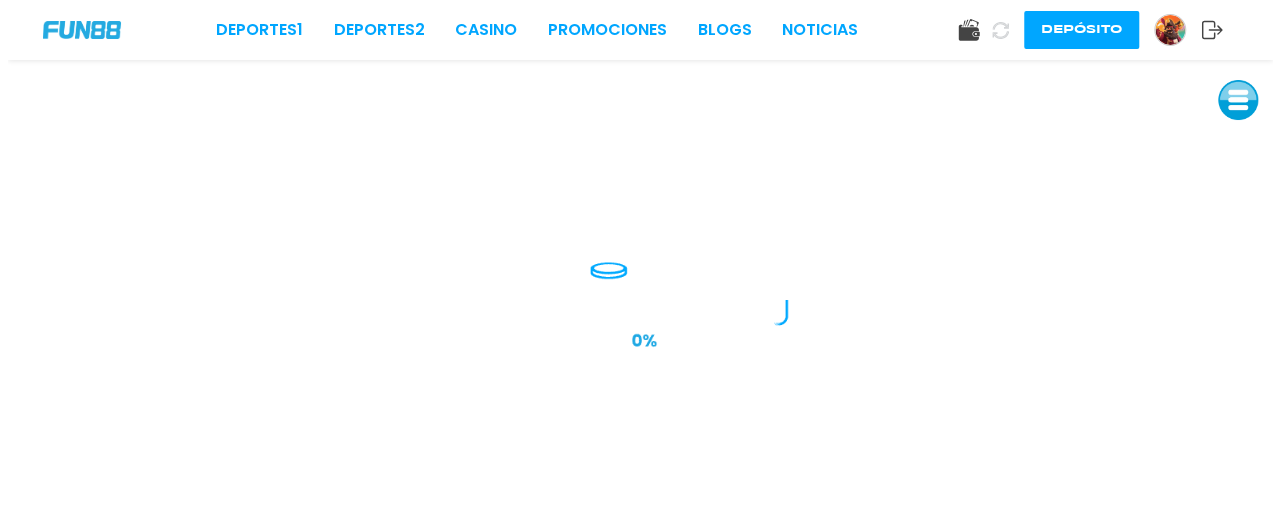scroll, scrollTop: 0, scrollLeft: 0, axis: both 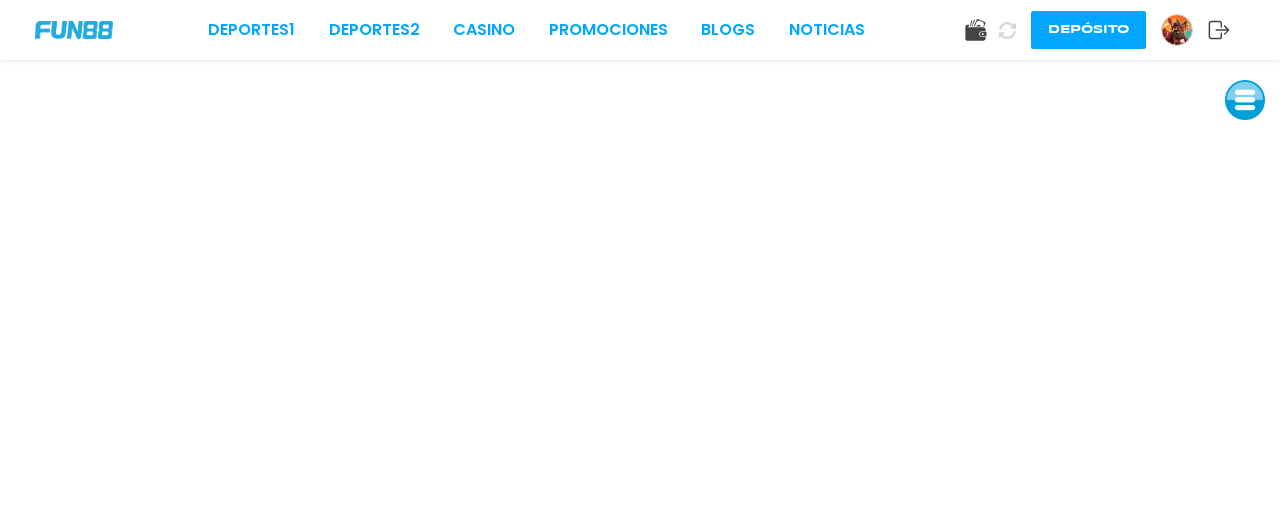 click 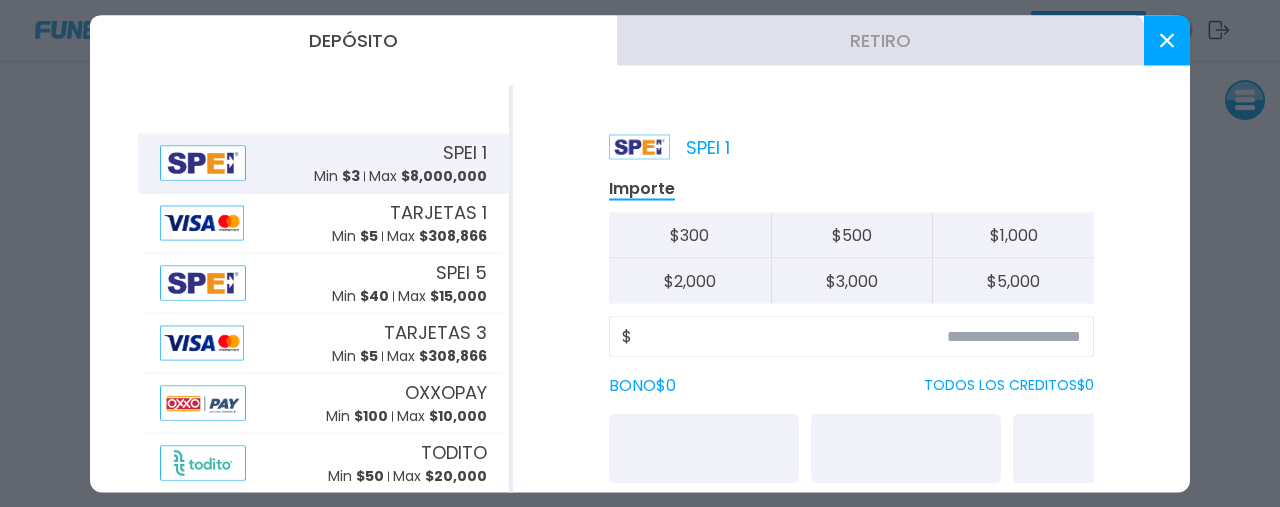 click on "$" 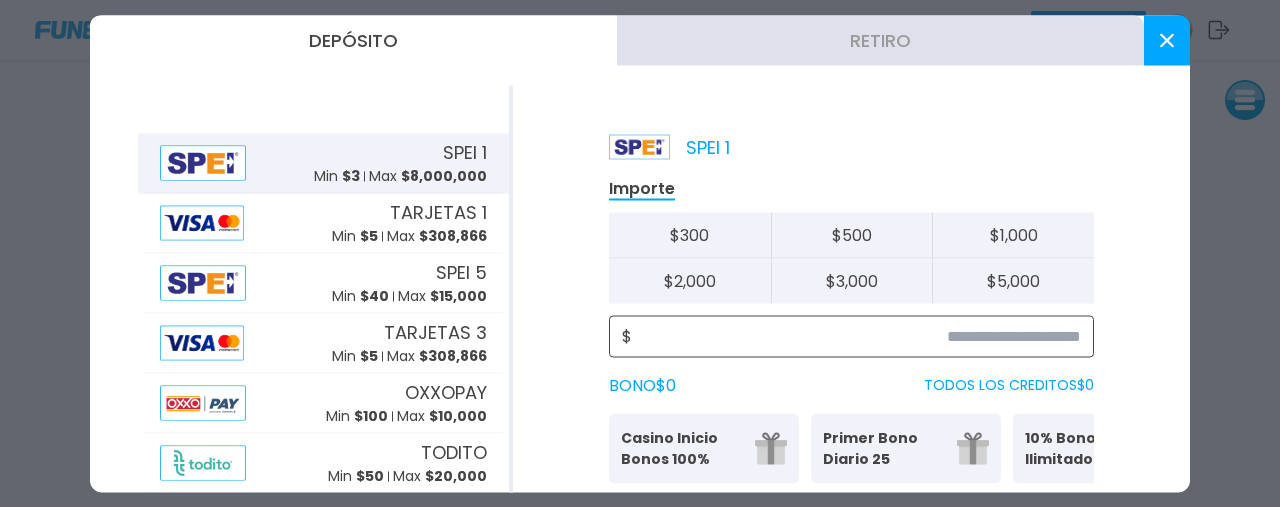click at bounding box center (856, 336) 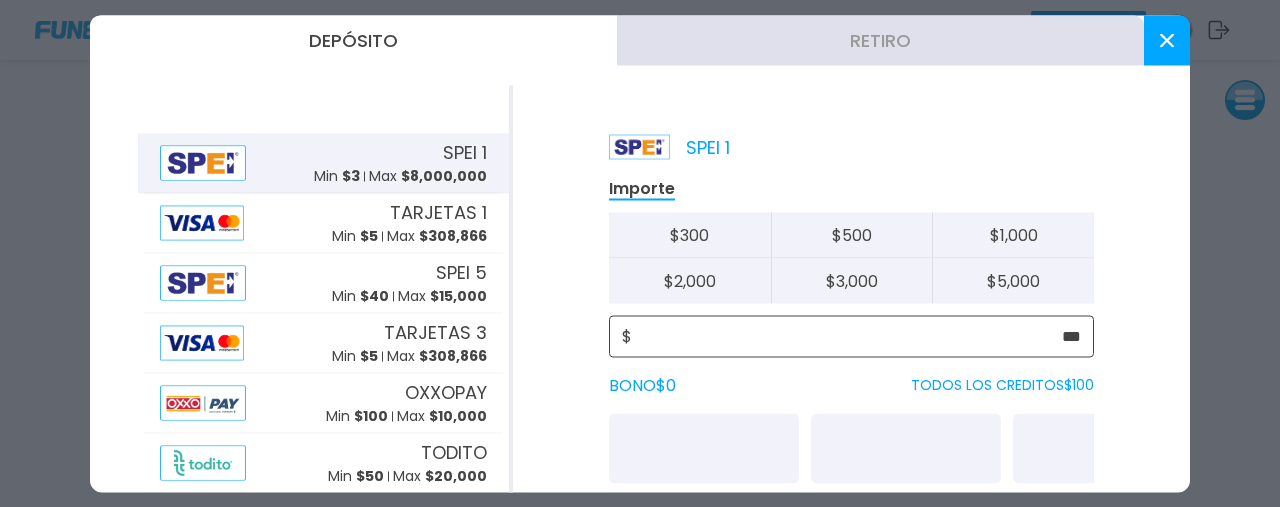 scroll, scrollTop: 126, scrollLeft: 0, axis: vertical 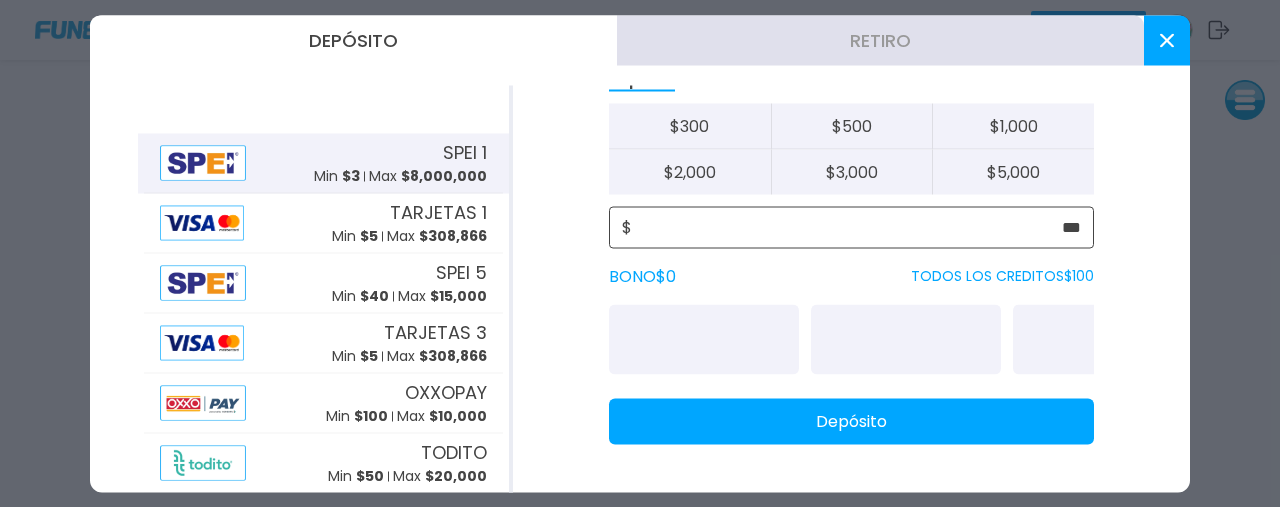 type on "***" 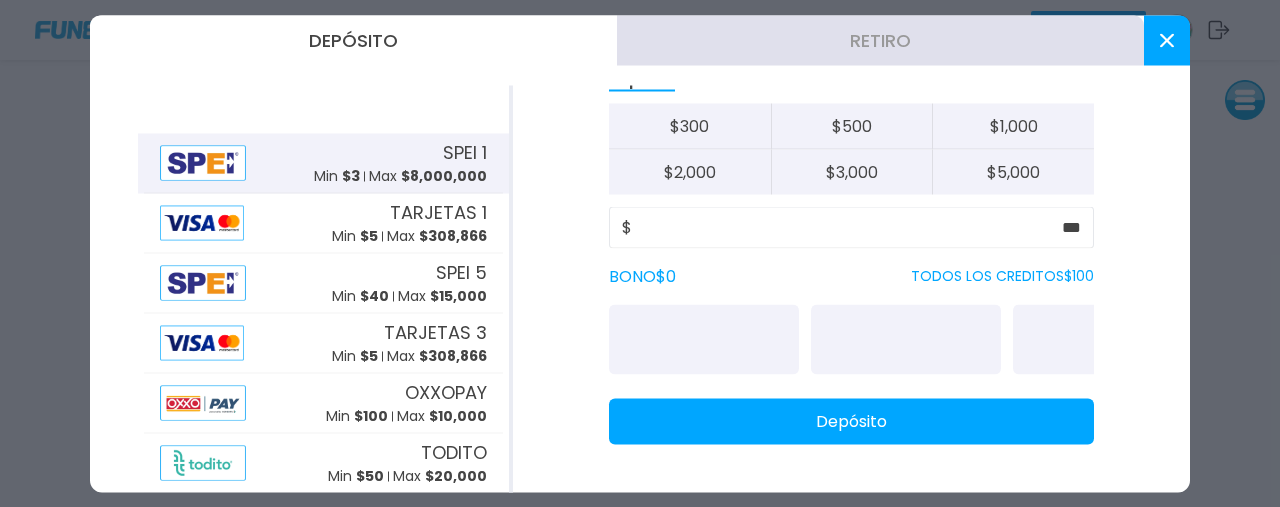 click on "Depósito" at bounding box center [851, 421] 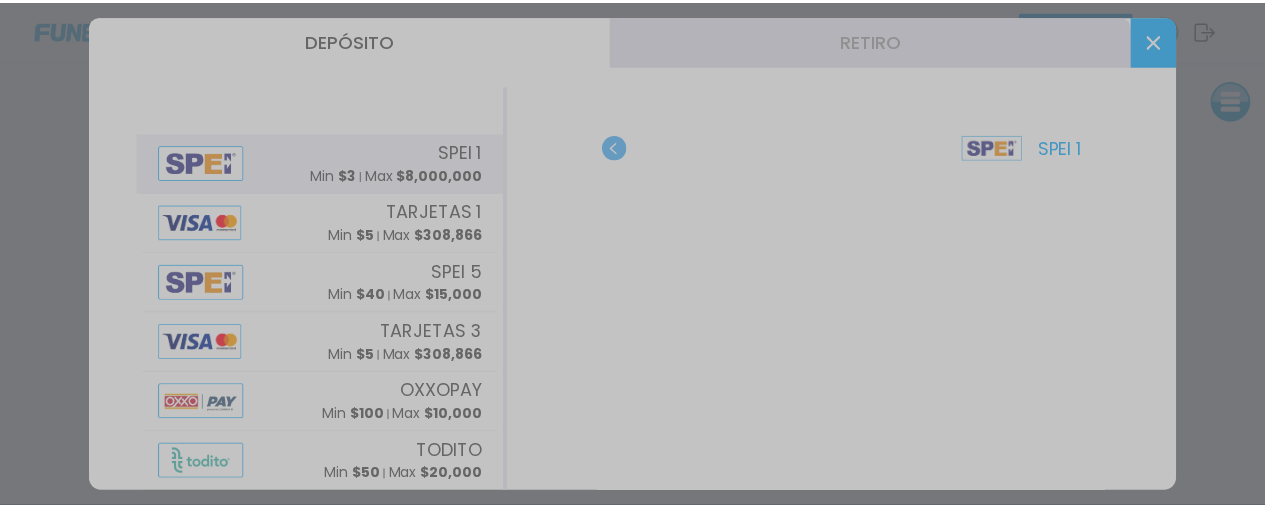 scroll, scrollTop: 0, scrollLeft: 0, axis: both 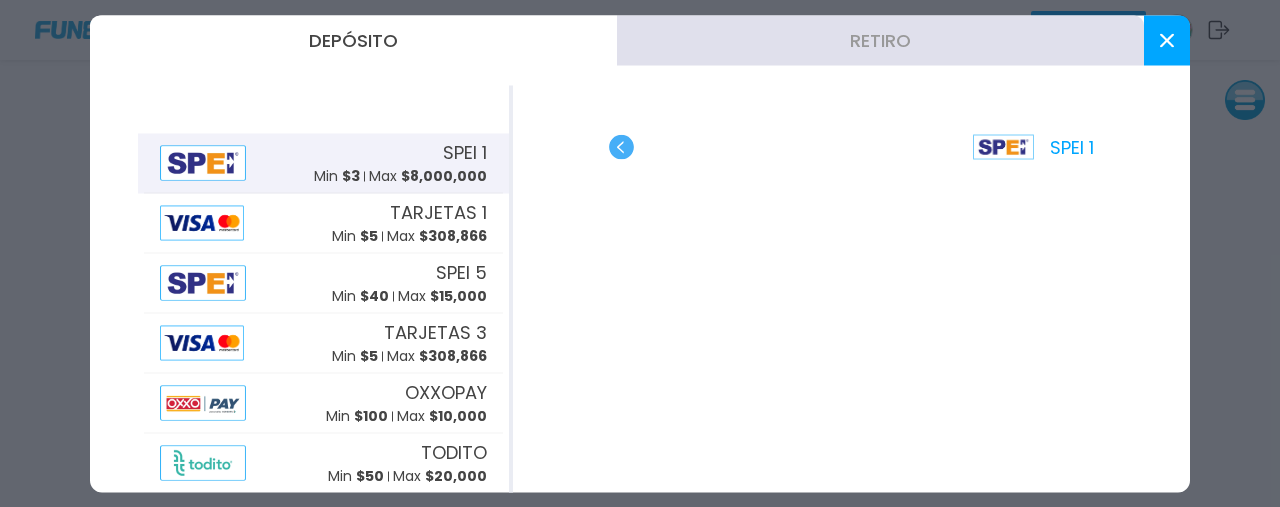 click at bounding box center [1167, 40] 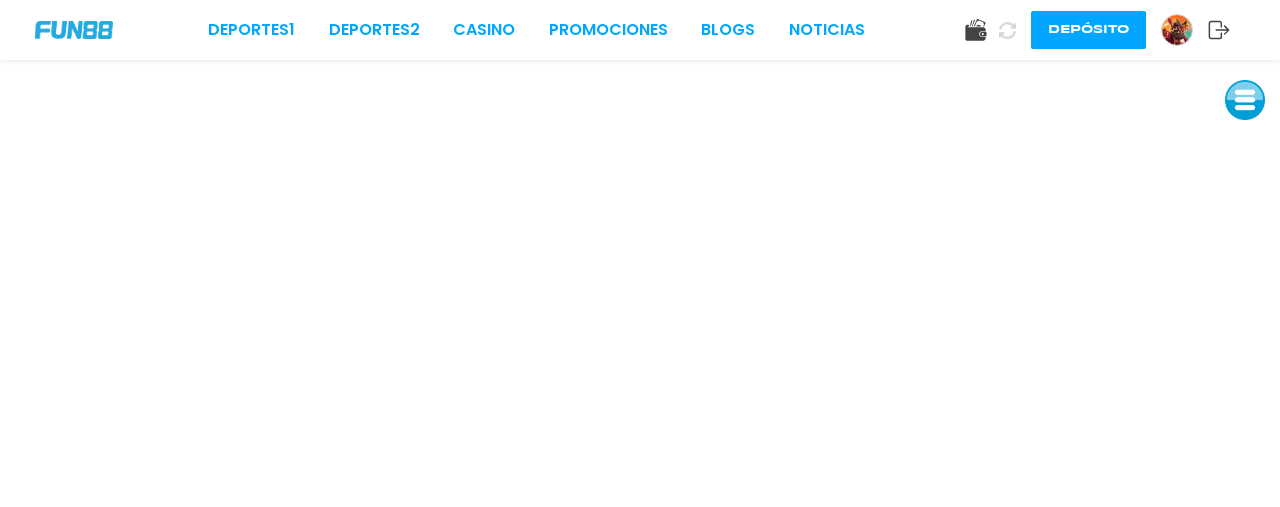 click at bounding box center (1177, 30) 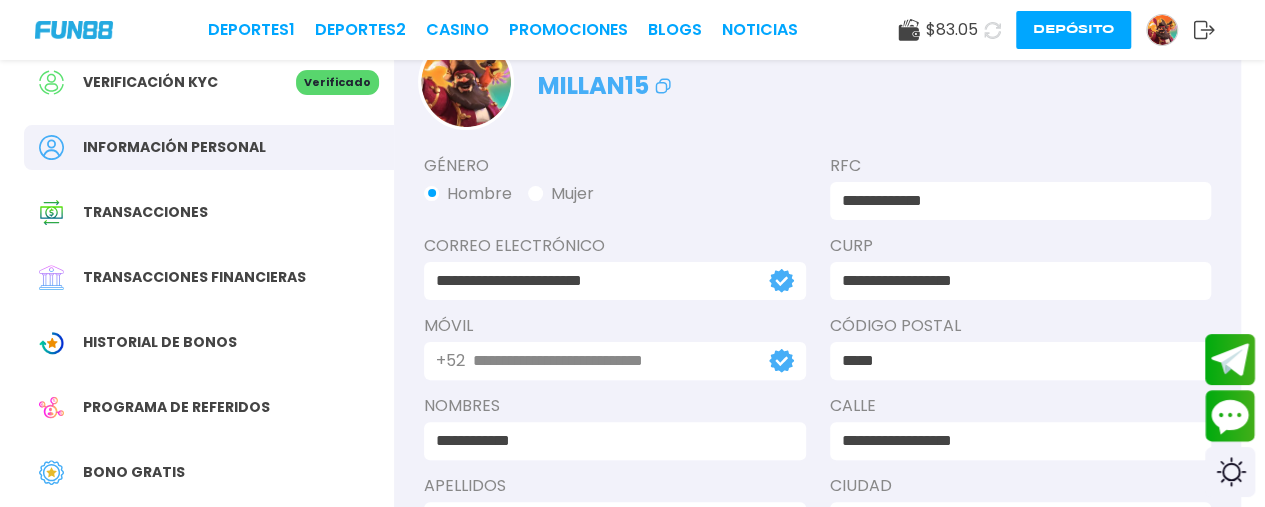 scroll, scrollTop: 400, scrollLeft: 0, axis: vertical 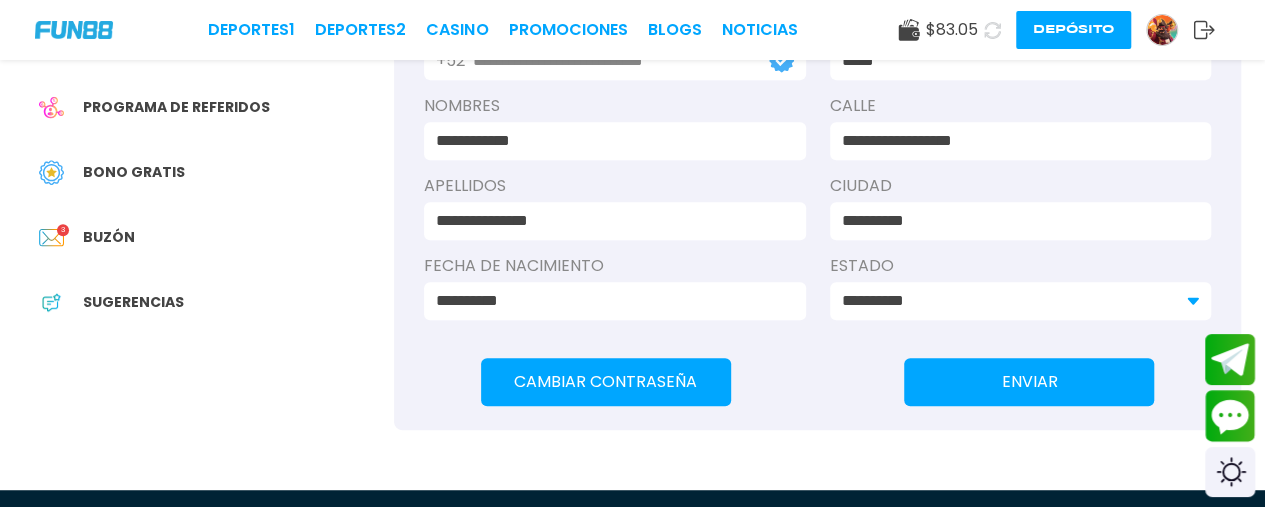click on "Bono Gratis" at bounding box center [209, 172] 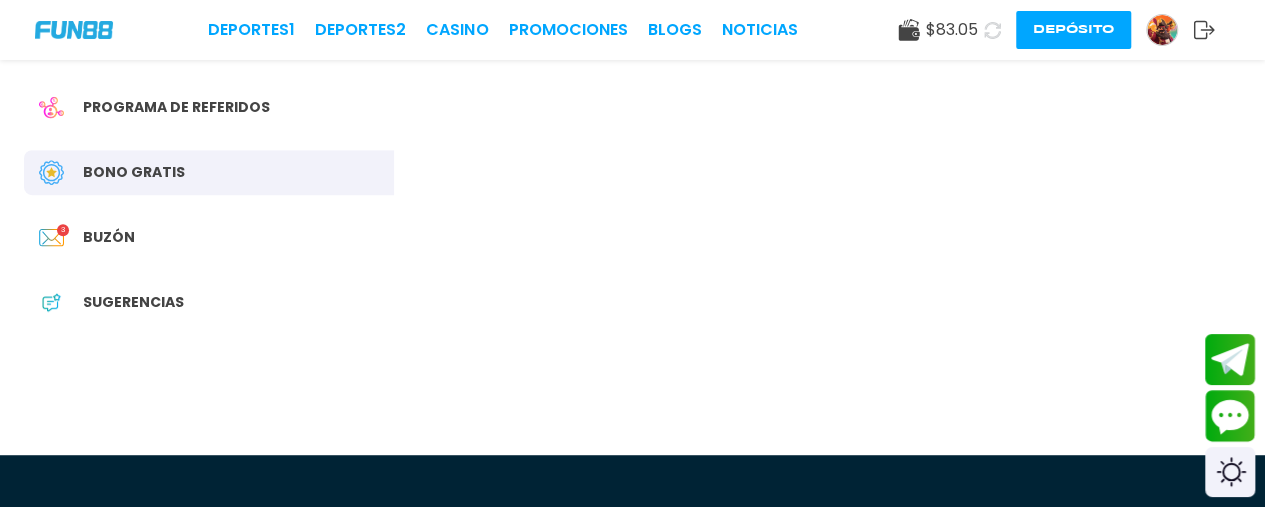 scroll, scrollTop: 0, scrollLeft: 0, axis: both 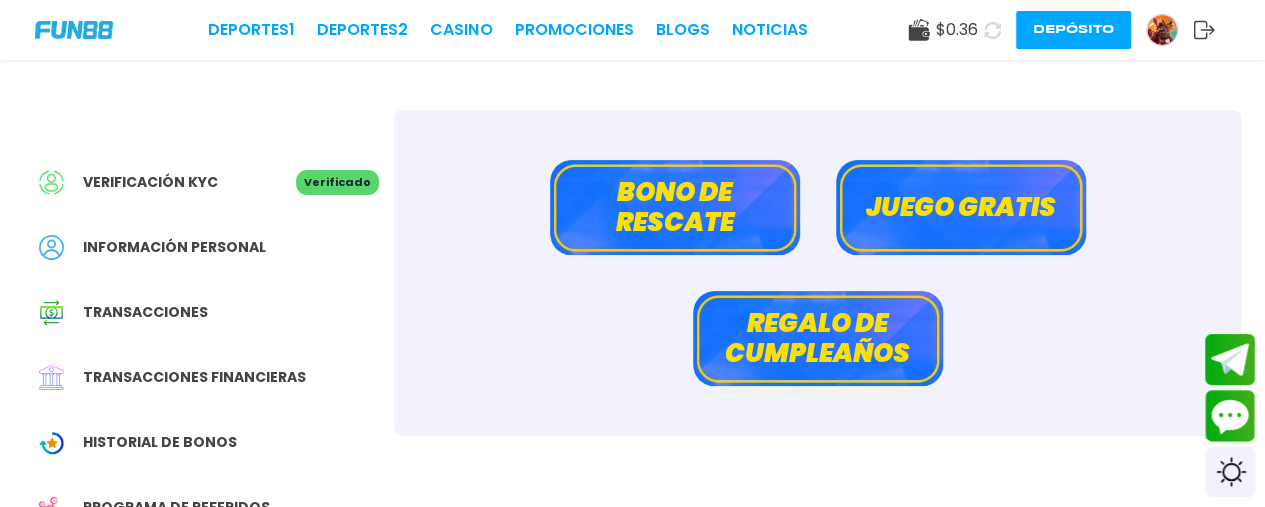 click on "Bono de rescate" at bounding box center (675, 207) 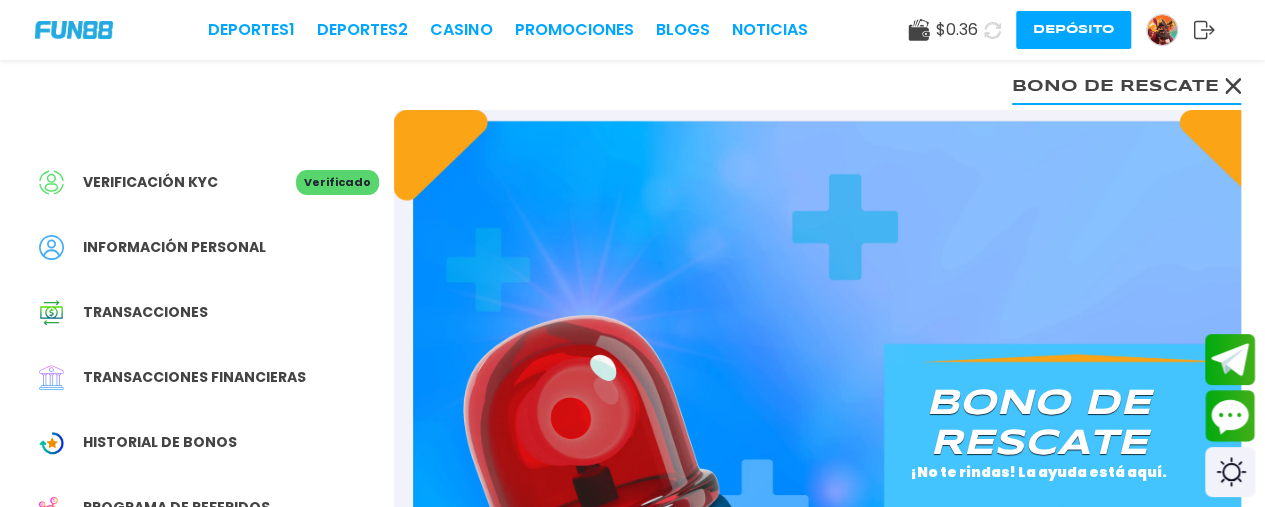scroll, scrollTop: 200, scrollLeft: 0, axis: vertical 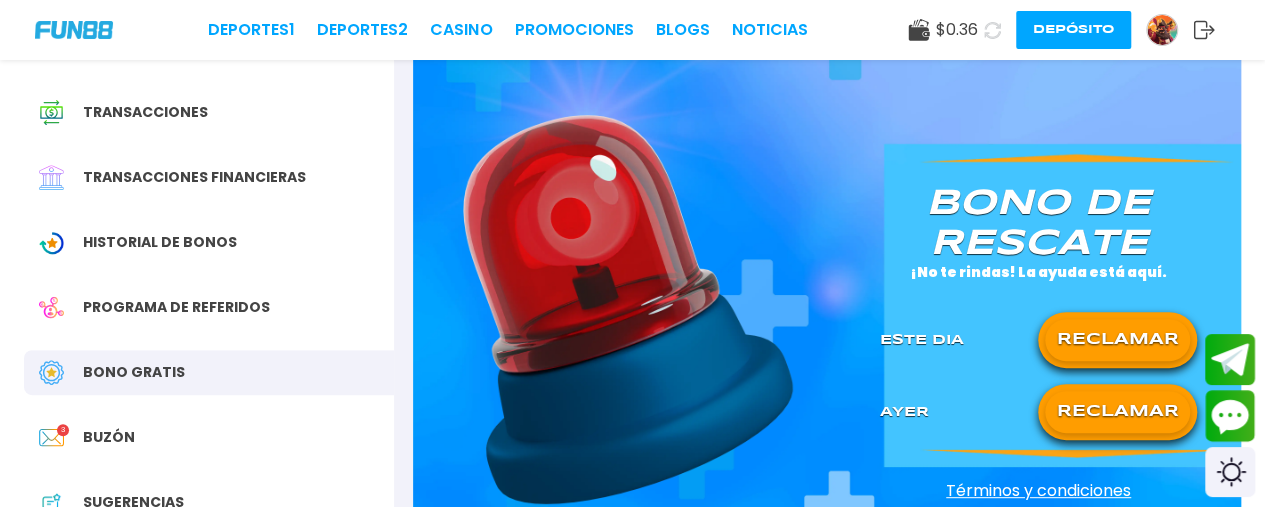 click on "RECLAMAR" at bounding box center (1117, 340) 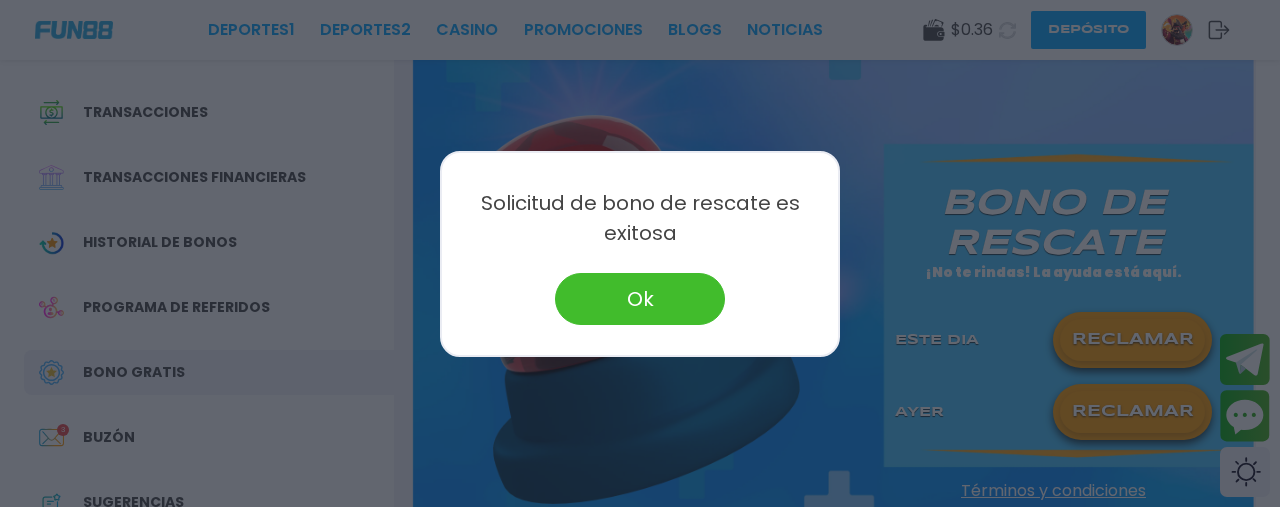 click on "Ok" at bounding box center (640, 299) 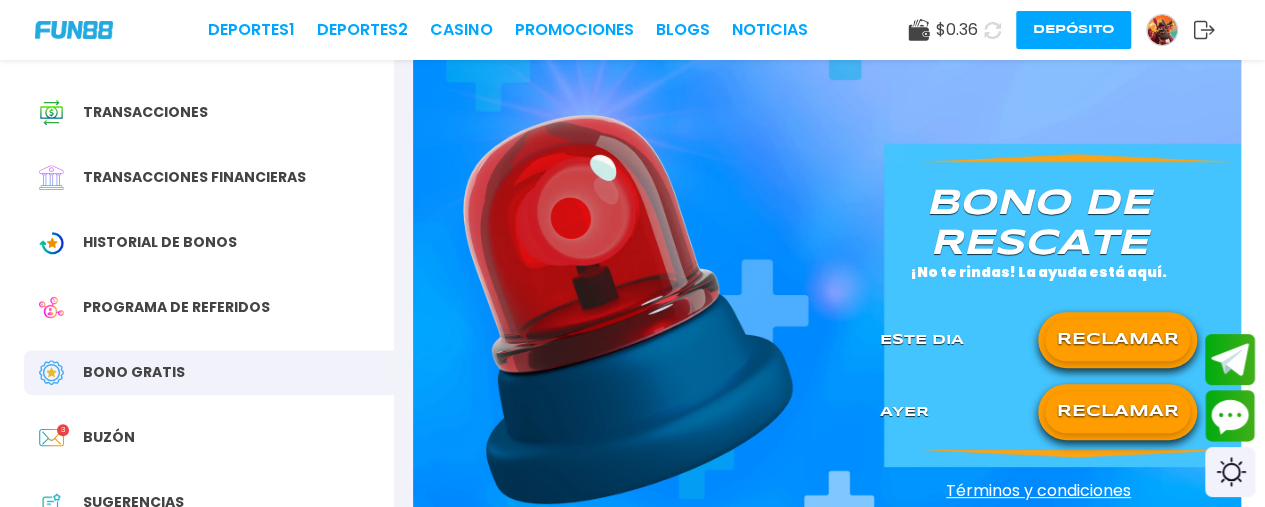 click on "RECLAMAR" at bounding box center (1117, 340) 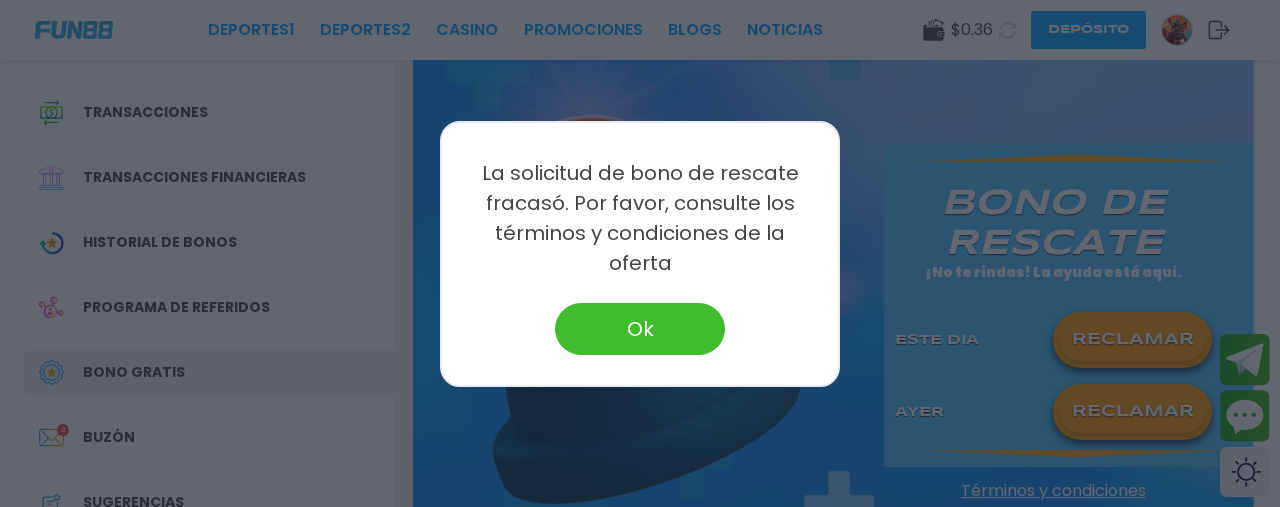 click on "Ok" at bounding box center (640, 329) 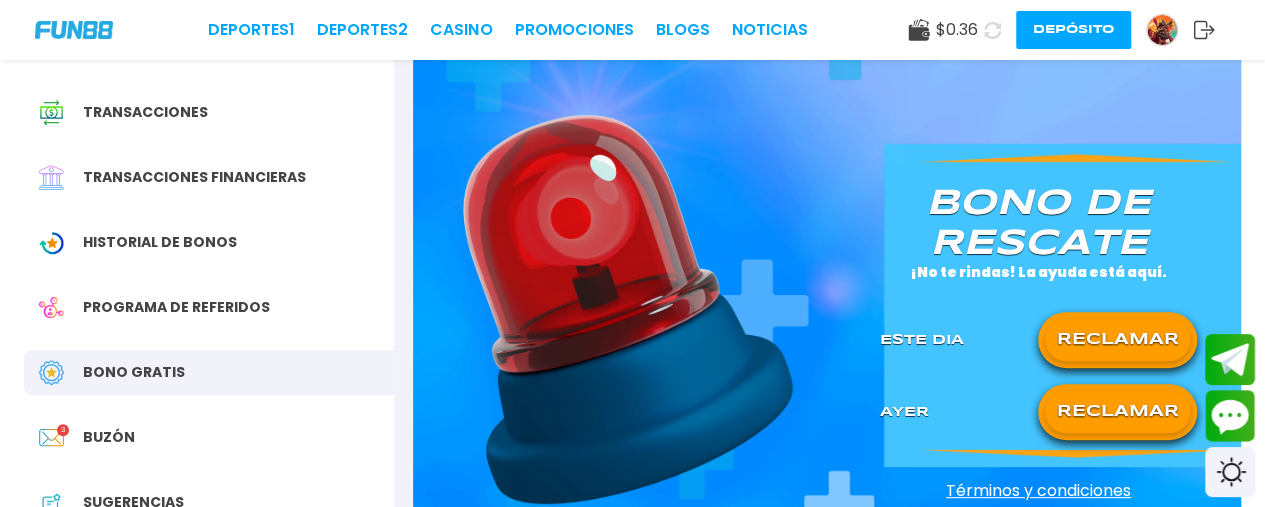 click 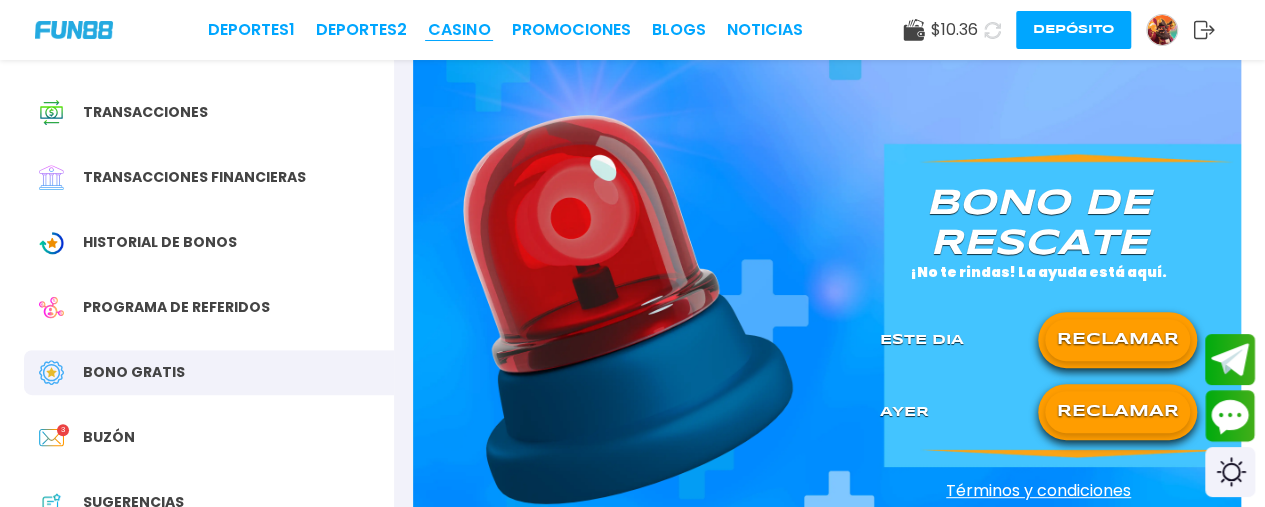 click on "CASINO" at bounding box center (459, 30) 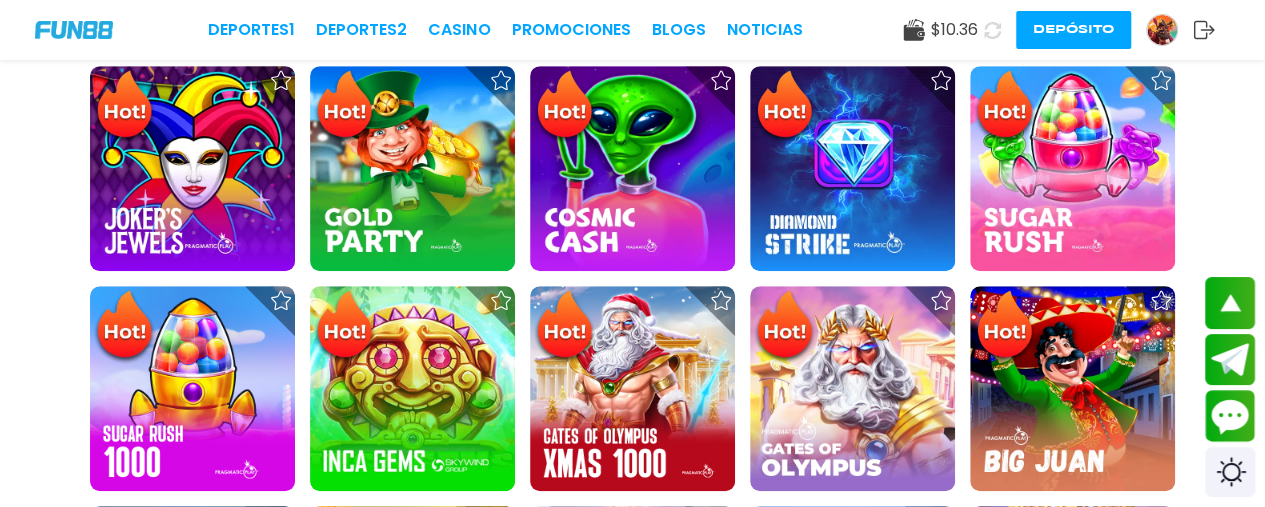 scroll, scrollTop: 400, scrollLeft: 0, axis: vertical 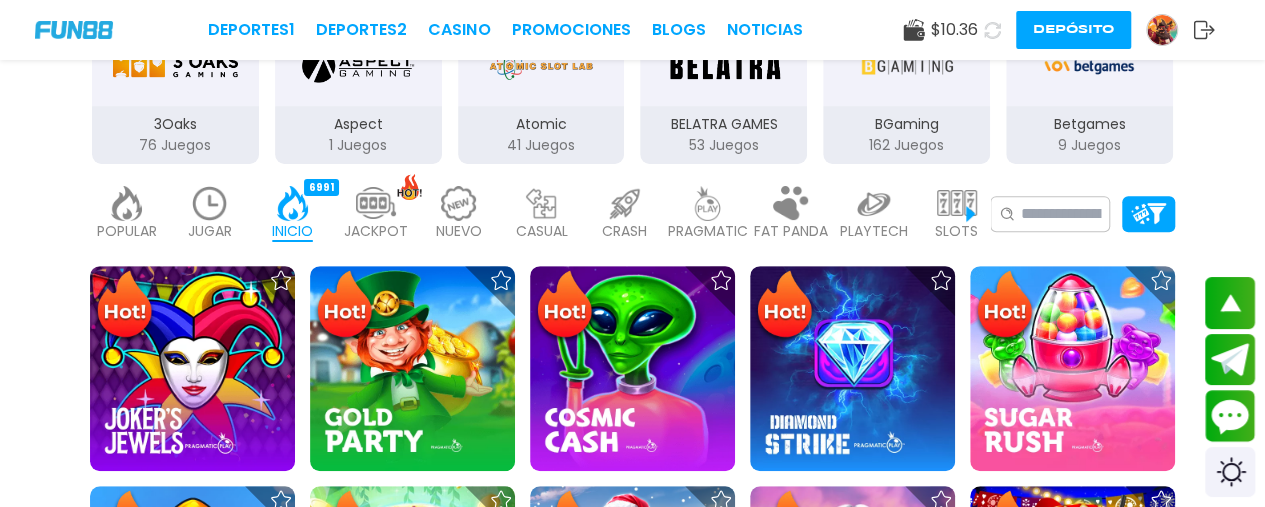 click on "JUGAR 3" at bounding box center [209, 214] 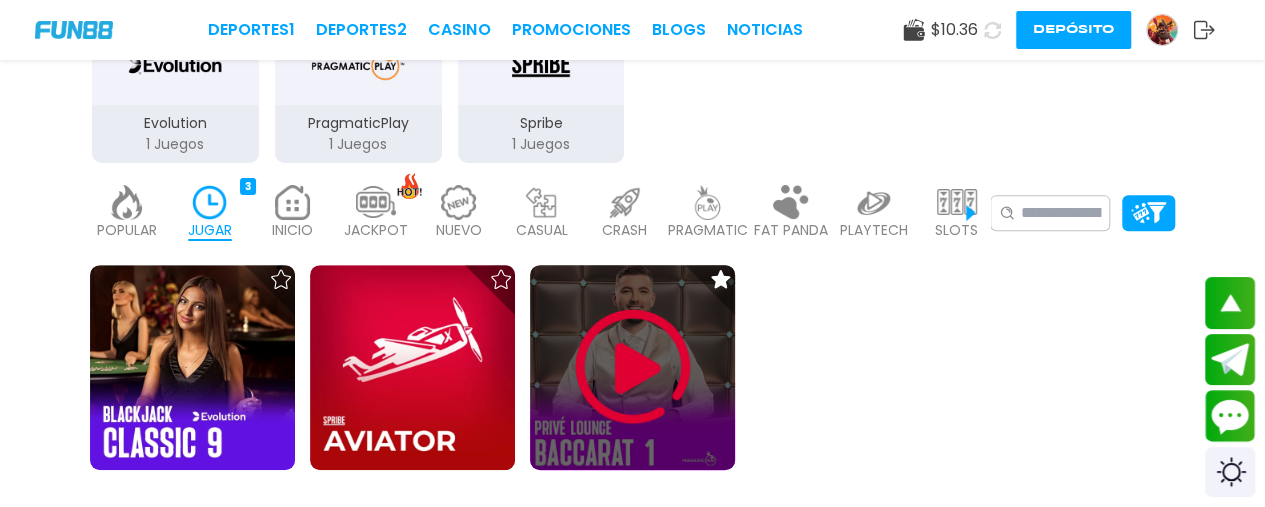 click at bounding box center [633, 367] 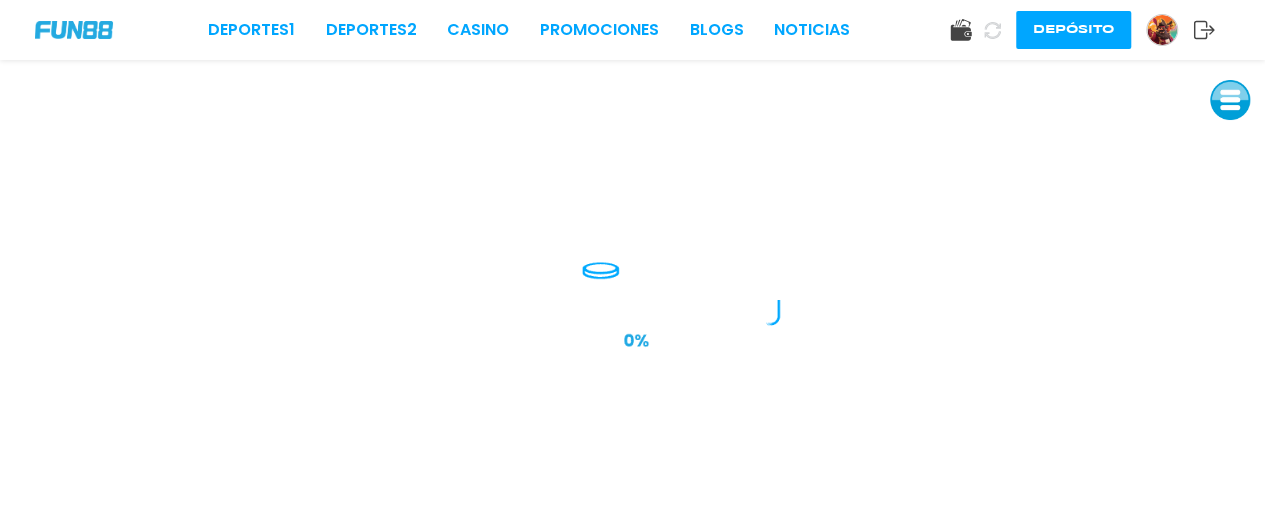 scroll, scrollTop: 0, scrollLeft: 0, axis: both 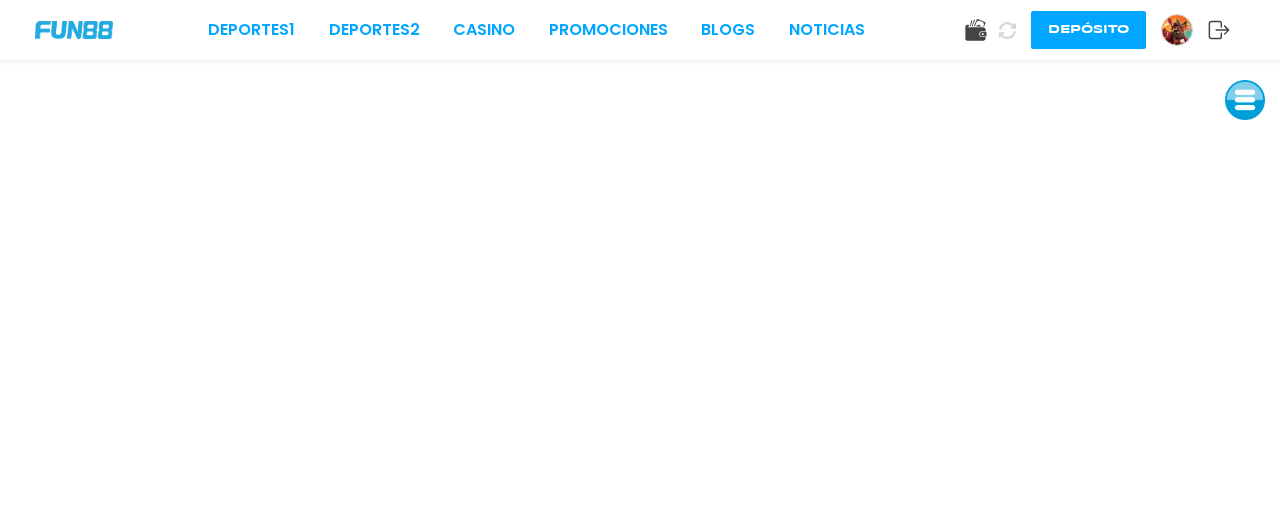 click at bounding box center [74, 29] 